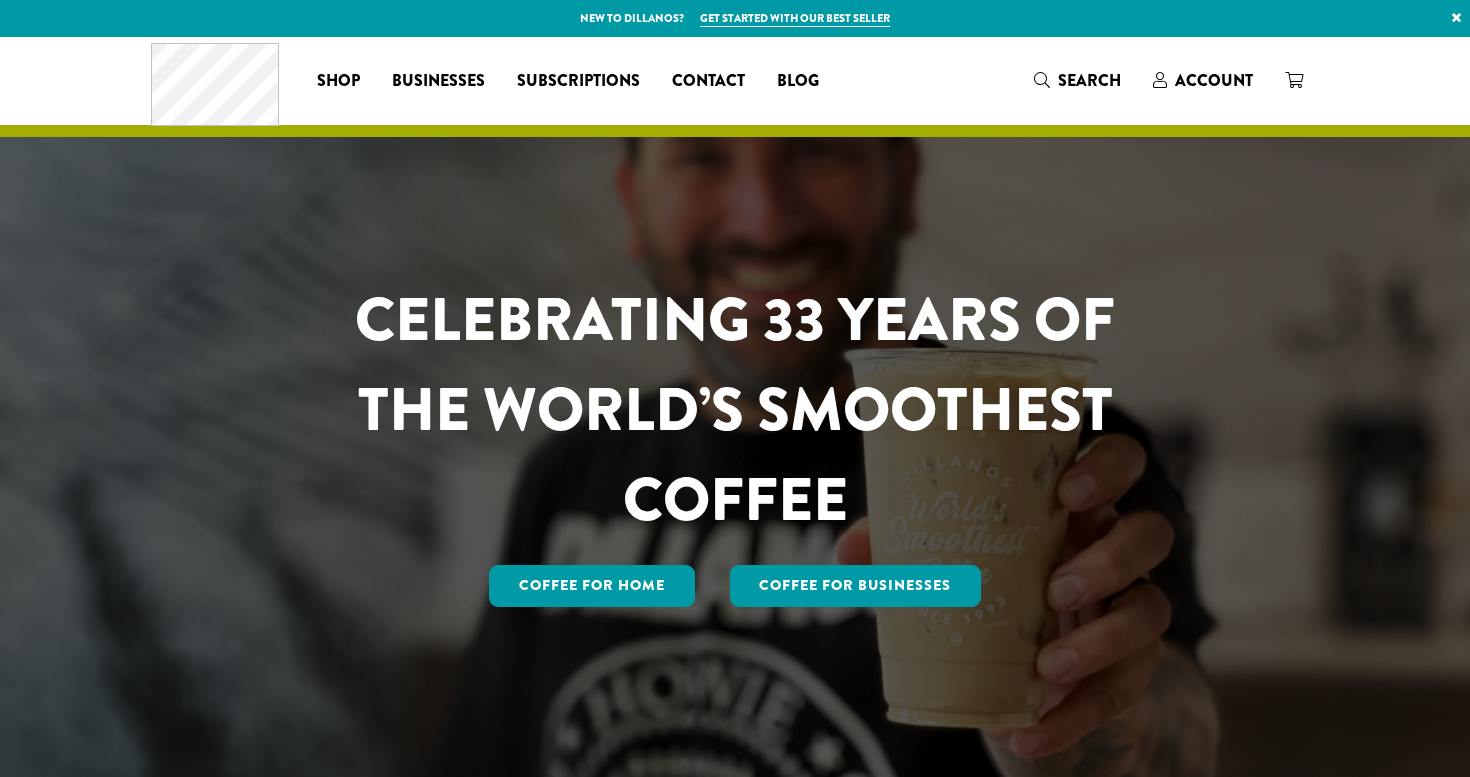 scroll, scrollTop: 0, scrollLeft: 0, axis: both 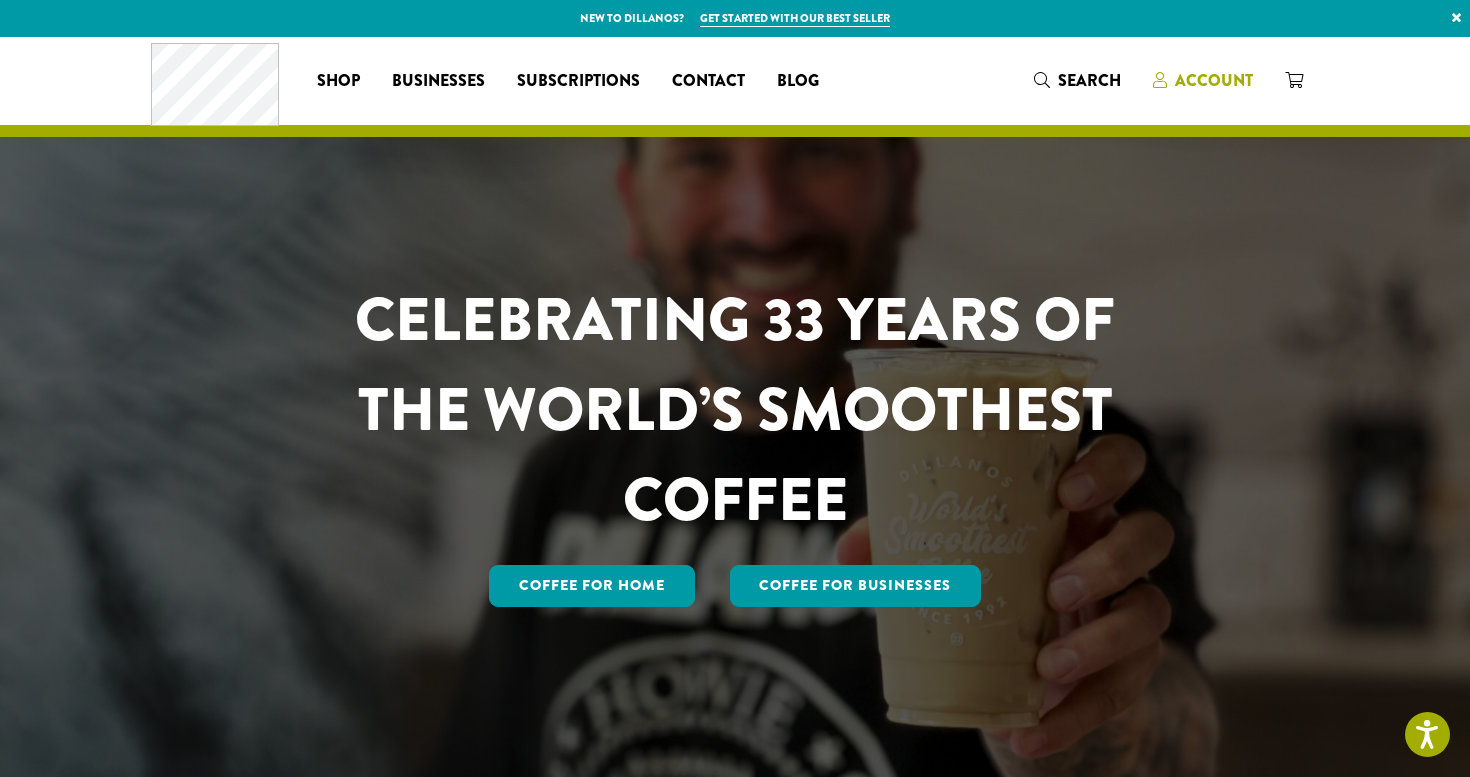 click on "Account" at bounding box center [1214, 80] 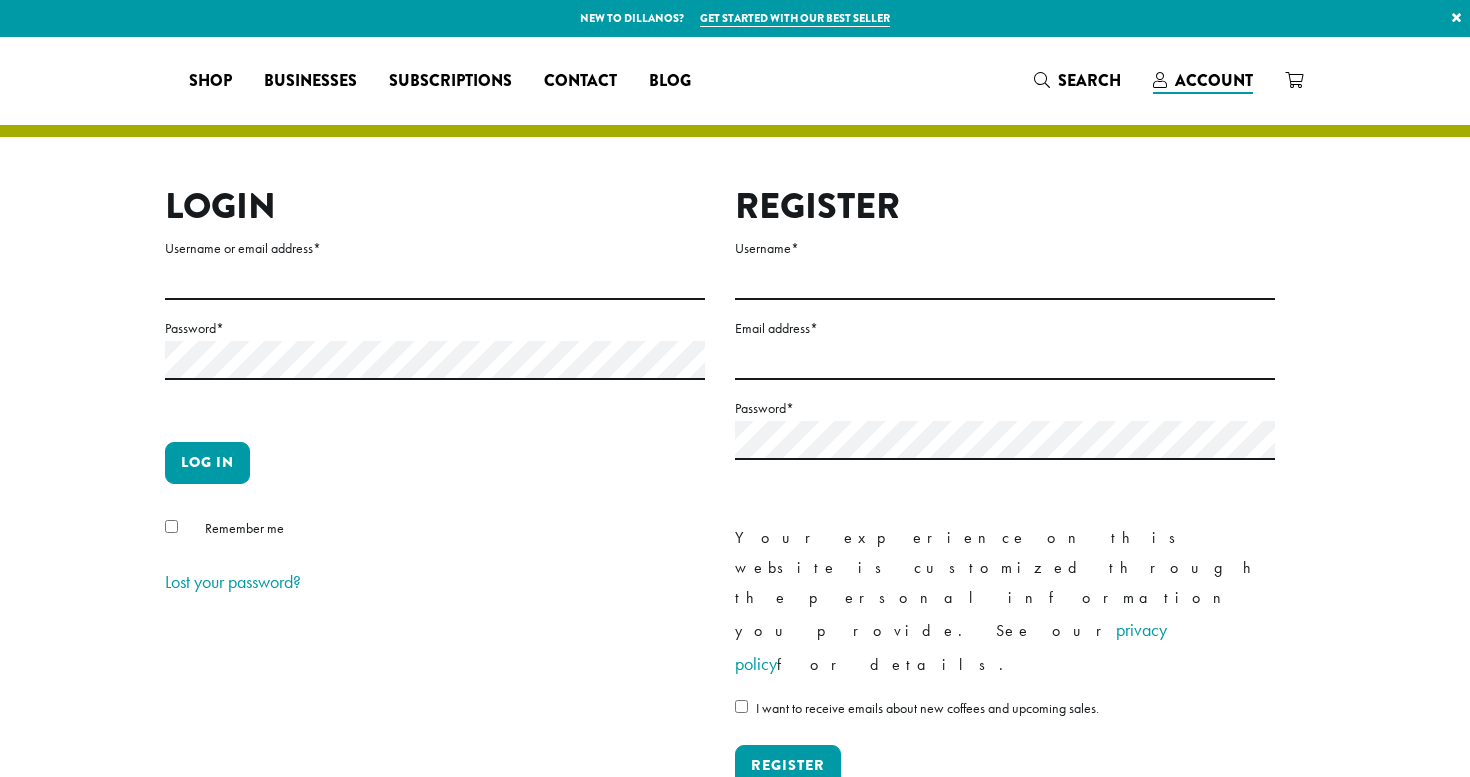 scroll, scrollTop: 0, scrollLeft: 0, axis: both 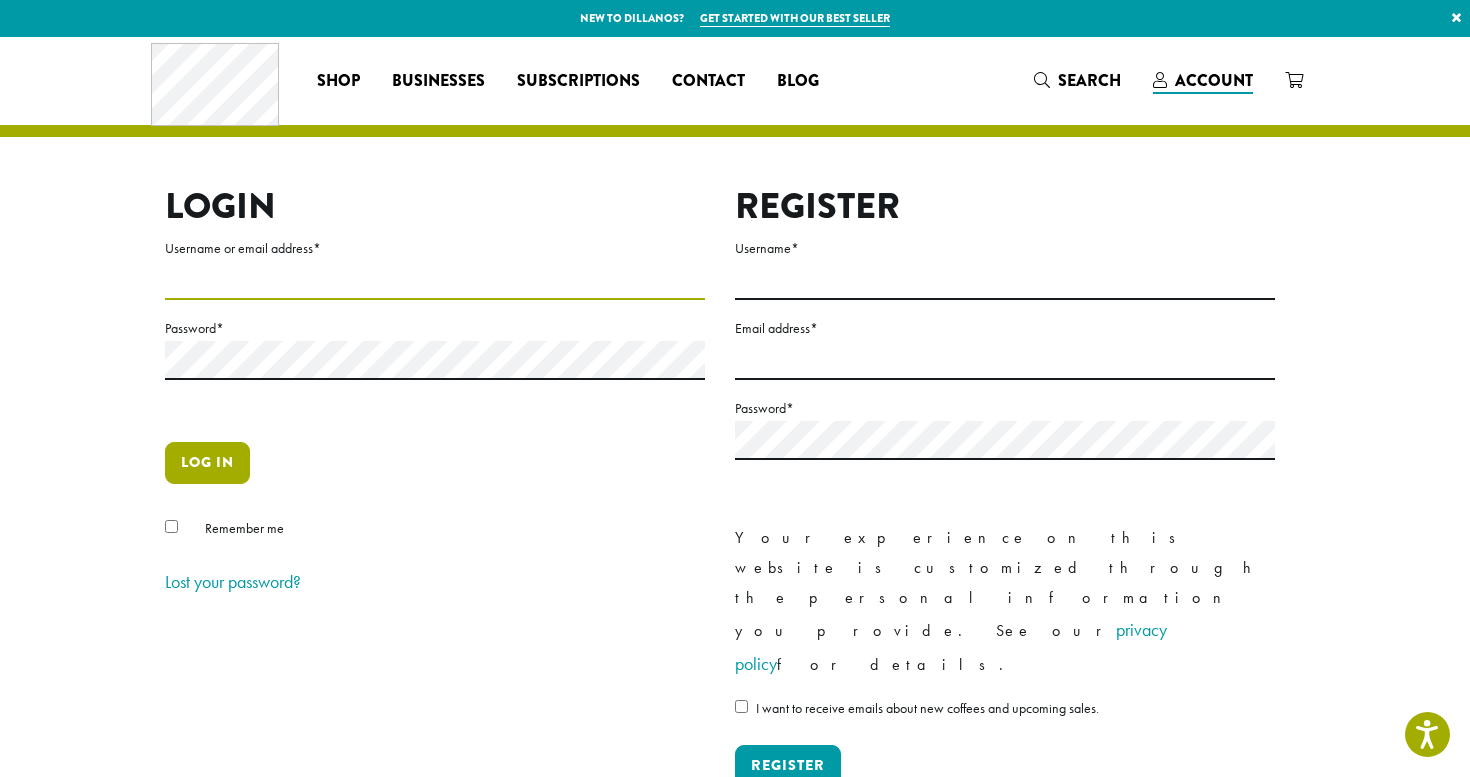 type on "**********" 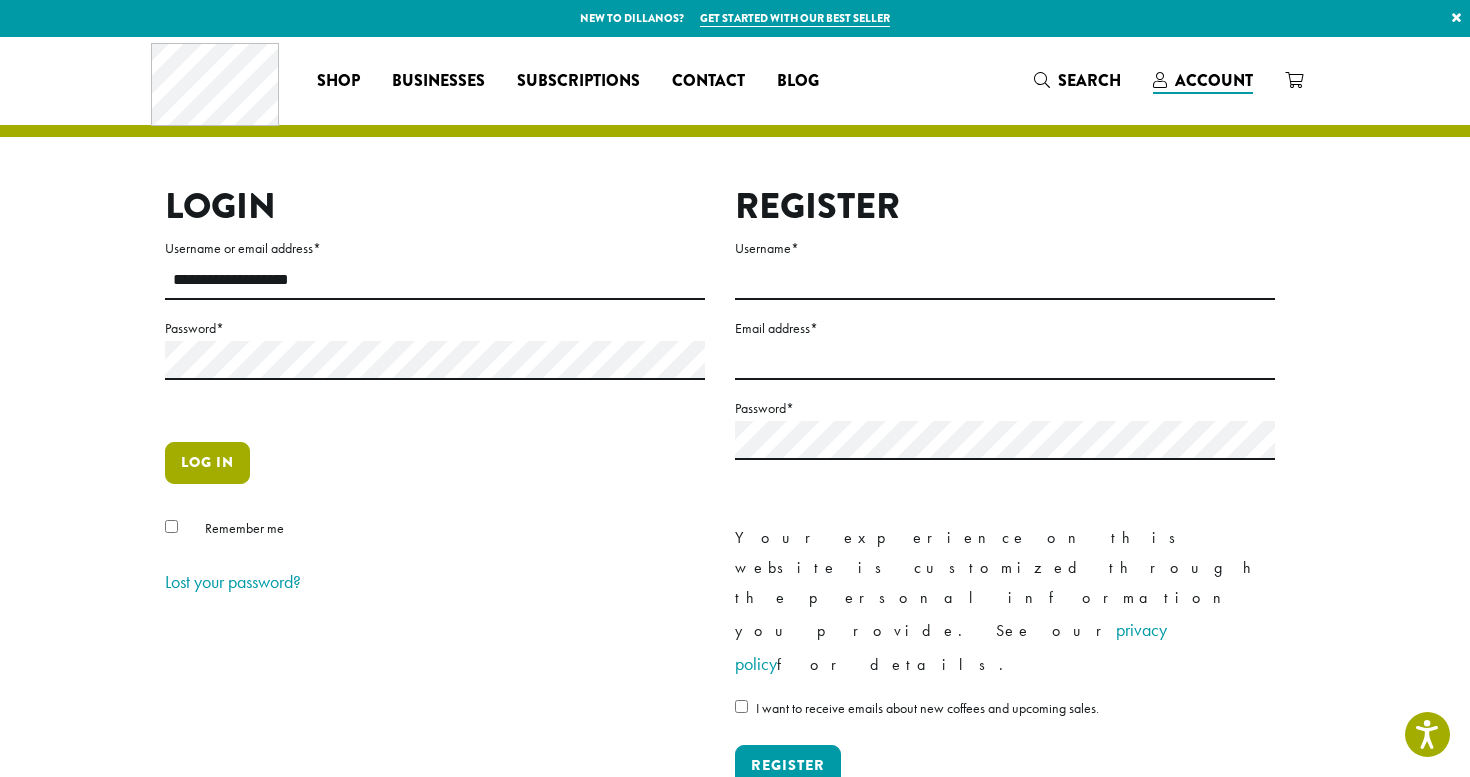 click on "Log in" at bounding box center [207, 463] 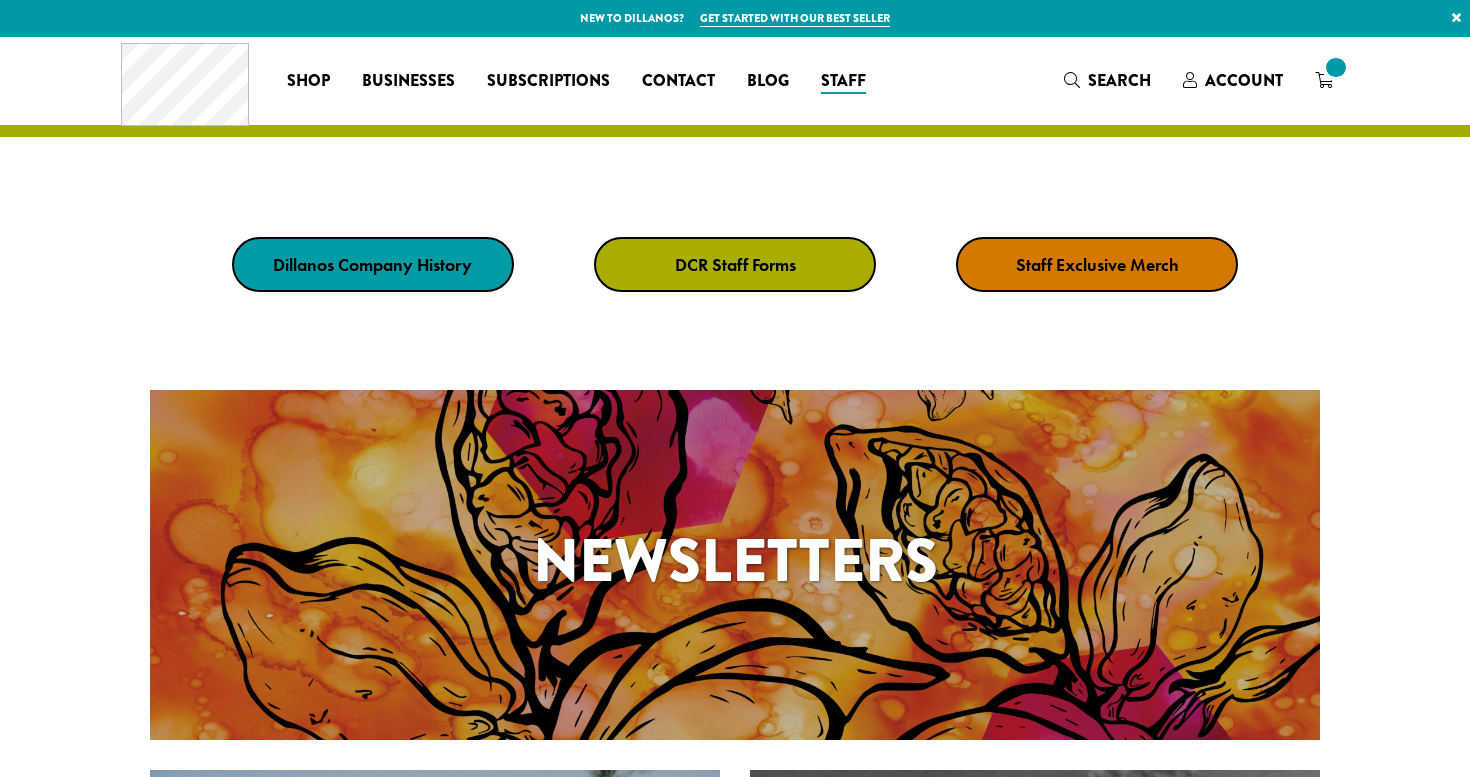 scroll, scrollTop: 0, scrollLeft: 0, axis: both 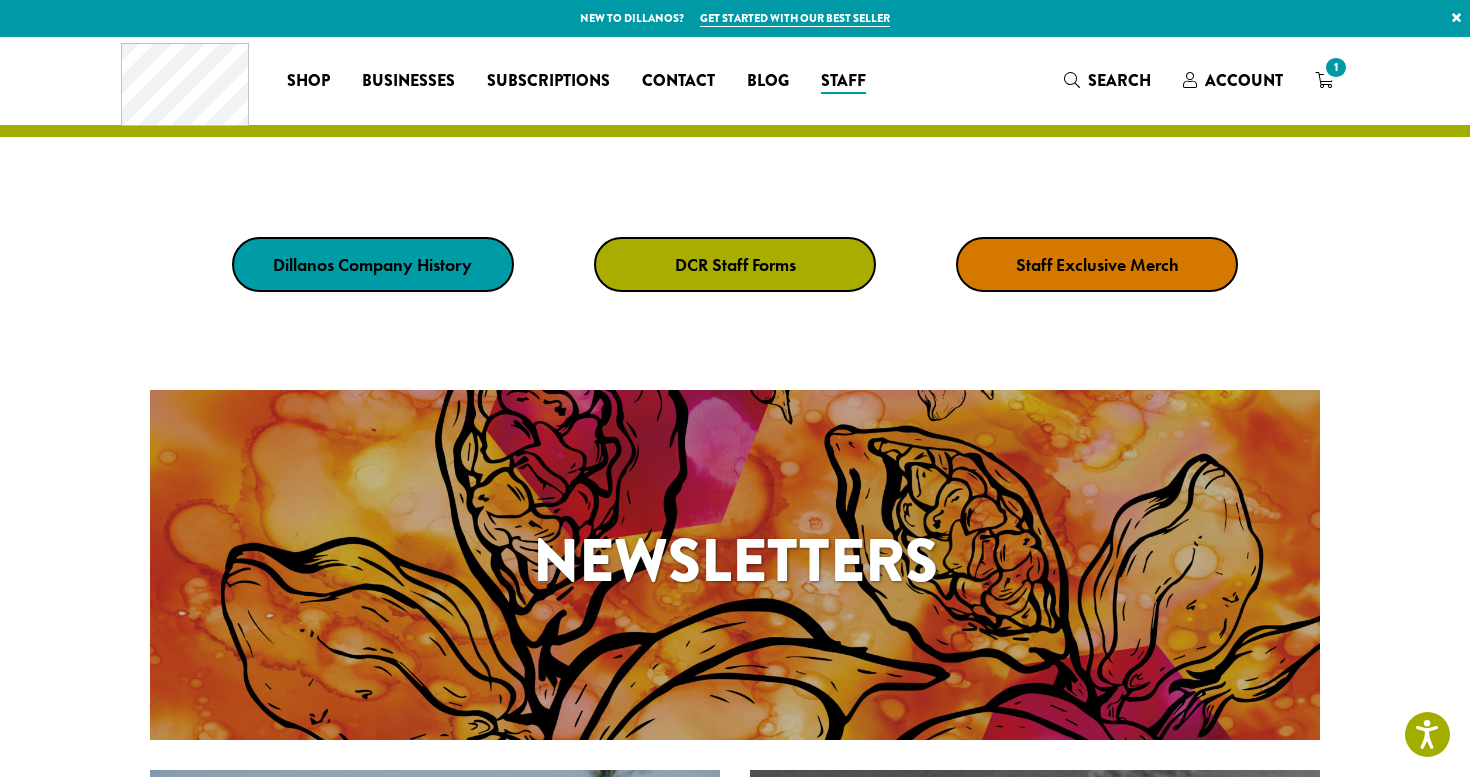 click on "DCR Staff Forms" at bounding box center [735, 264] 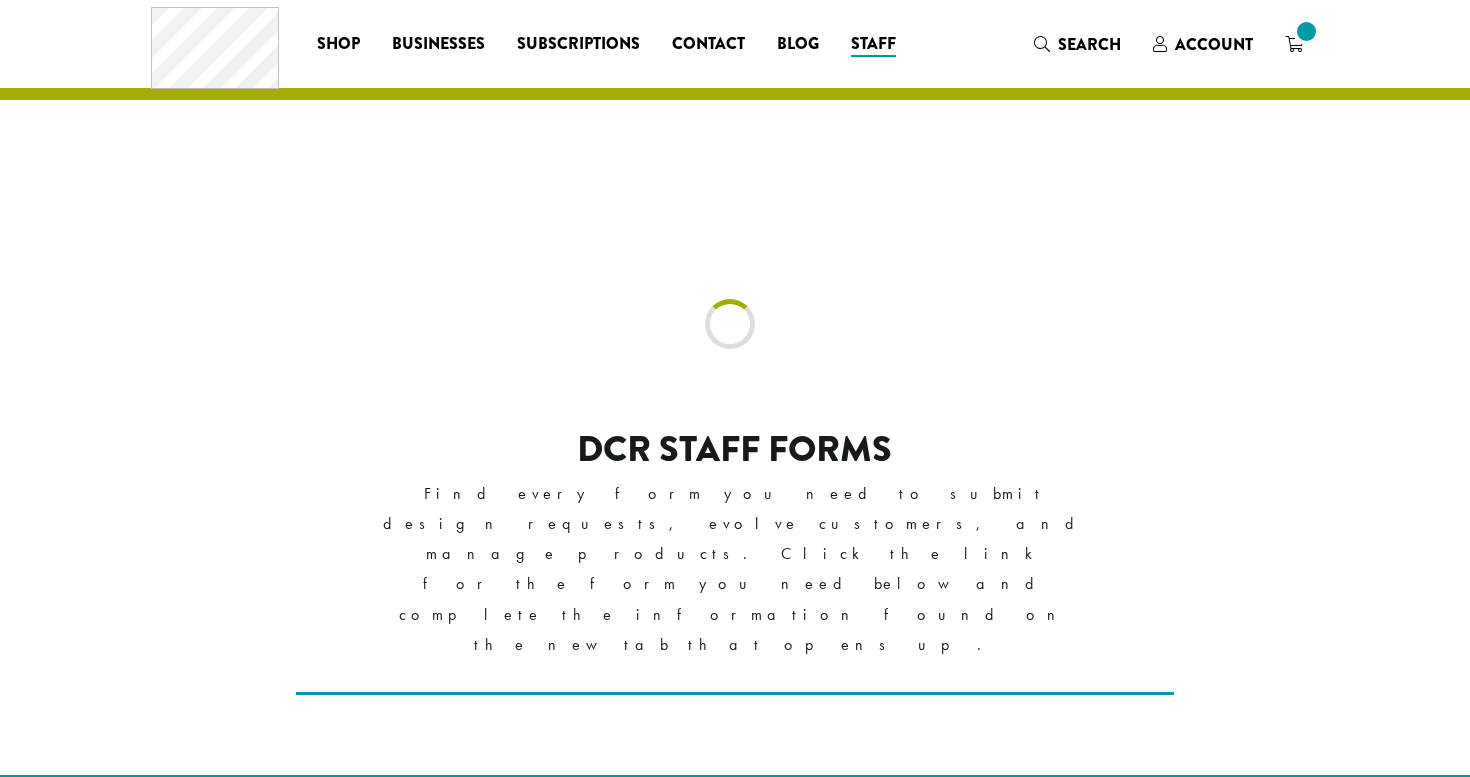 scroll, scrollTop: 0, scrollLeft: 0, axis: both 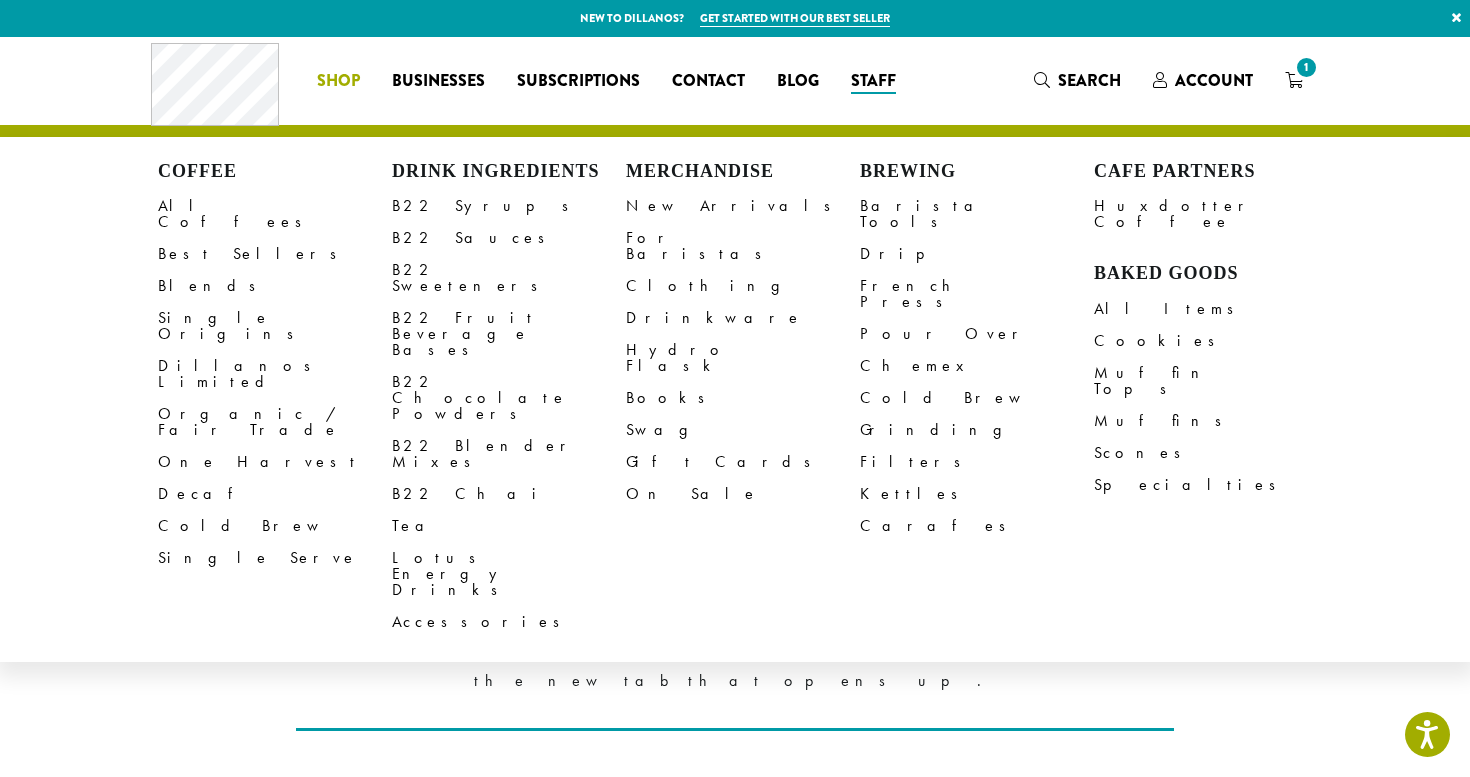 click on "Shop" at bounding box center [338, 81] 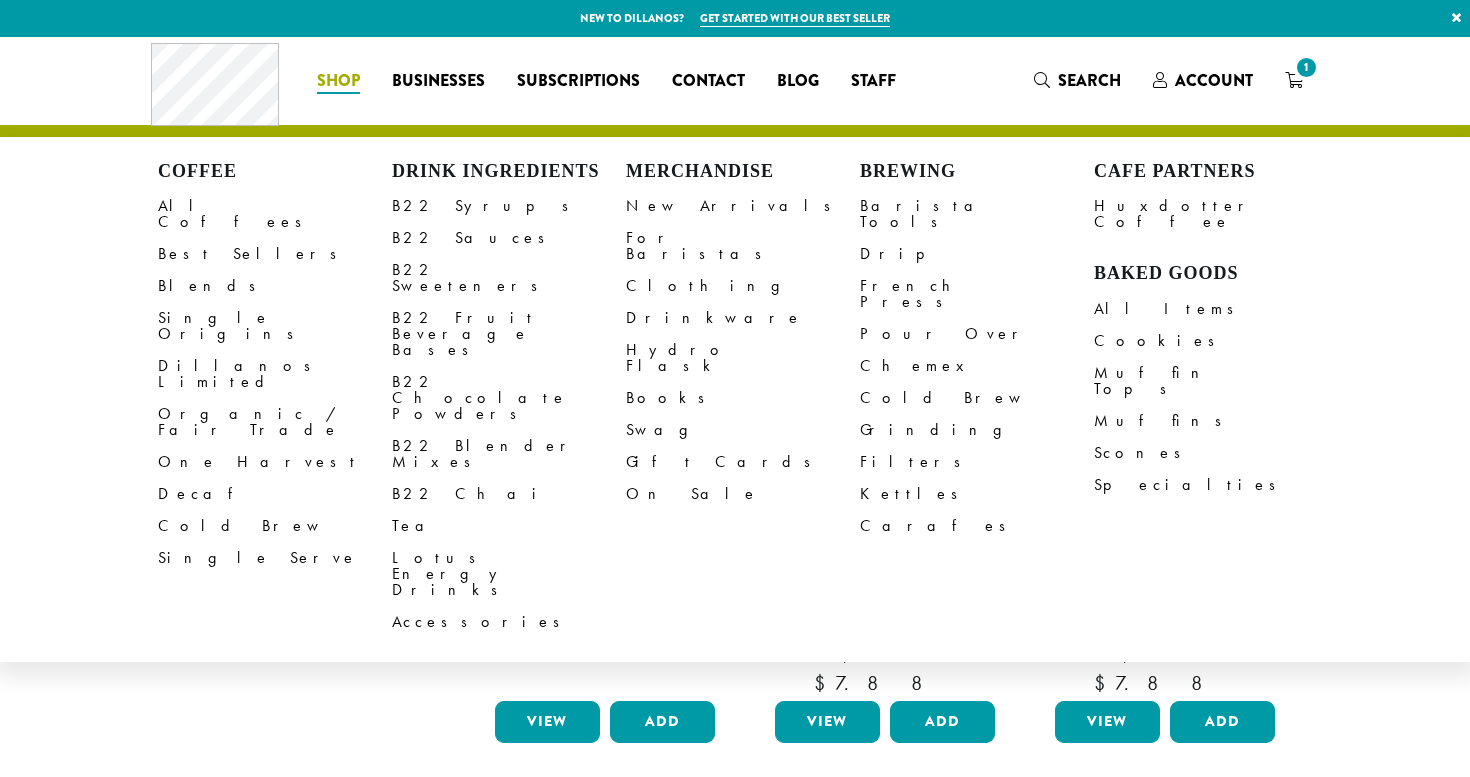scroll, scrollTop: 0, scrollLeft: 0, axis: both 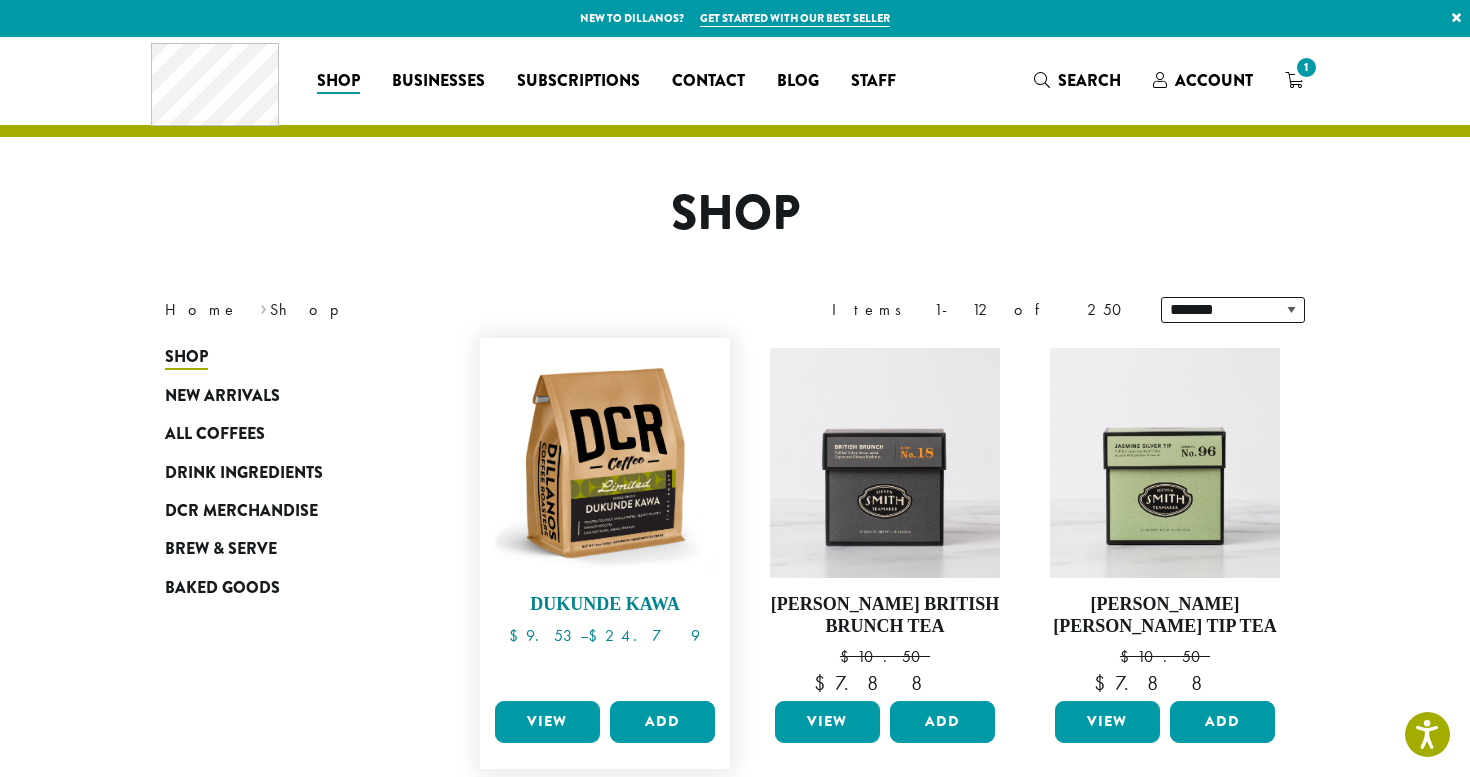 click on "DUKUNDE KAWA" at bounding box center (605, 605) 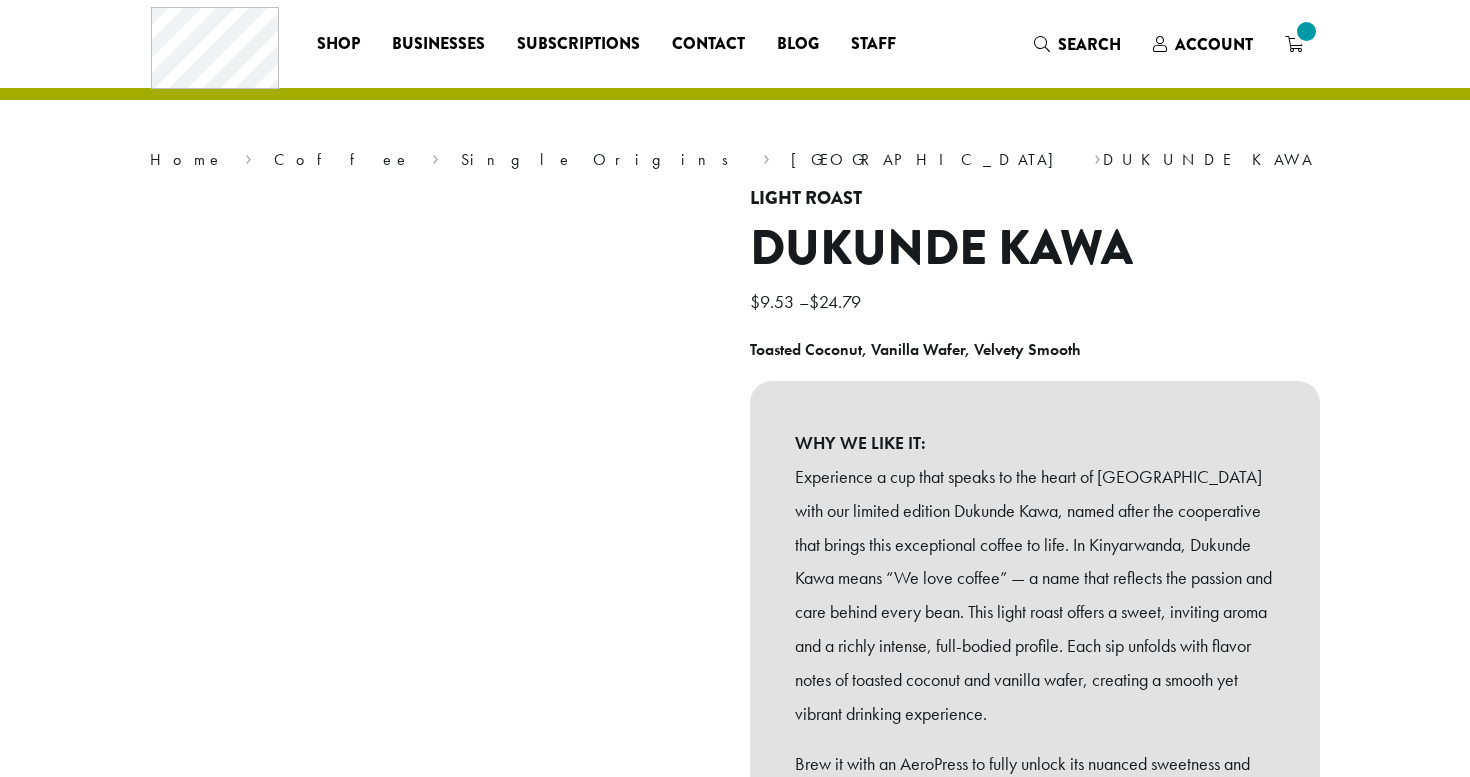 scroll, scrollTop: 0, scrollLeft: 0, axis: both 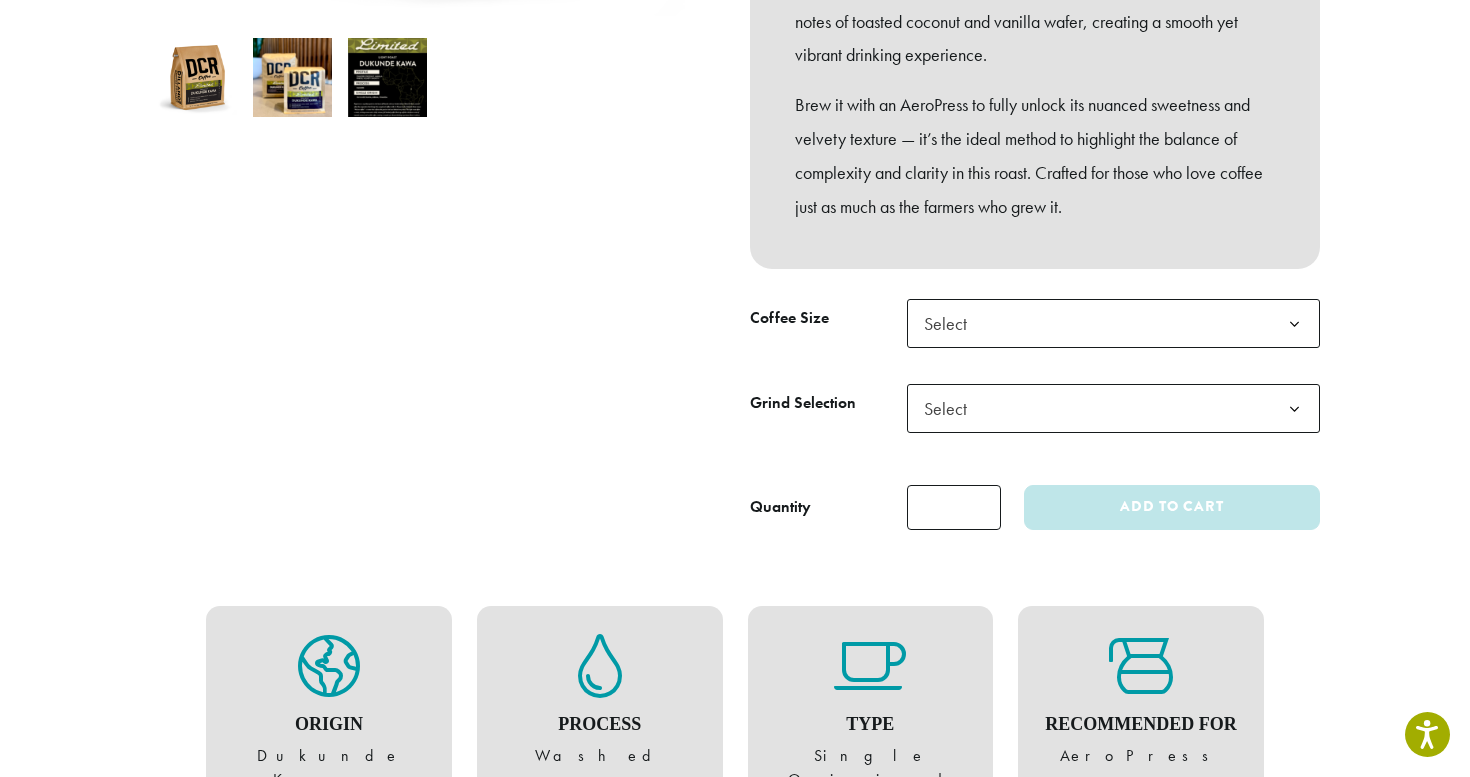 click on "Select" 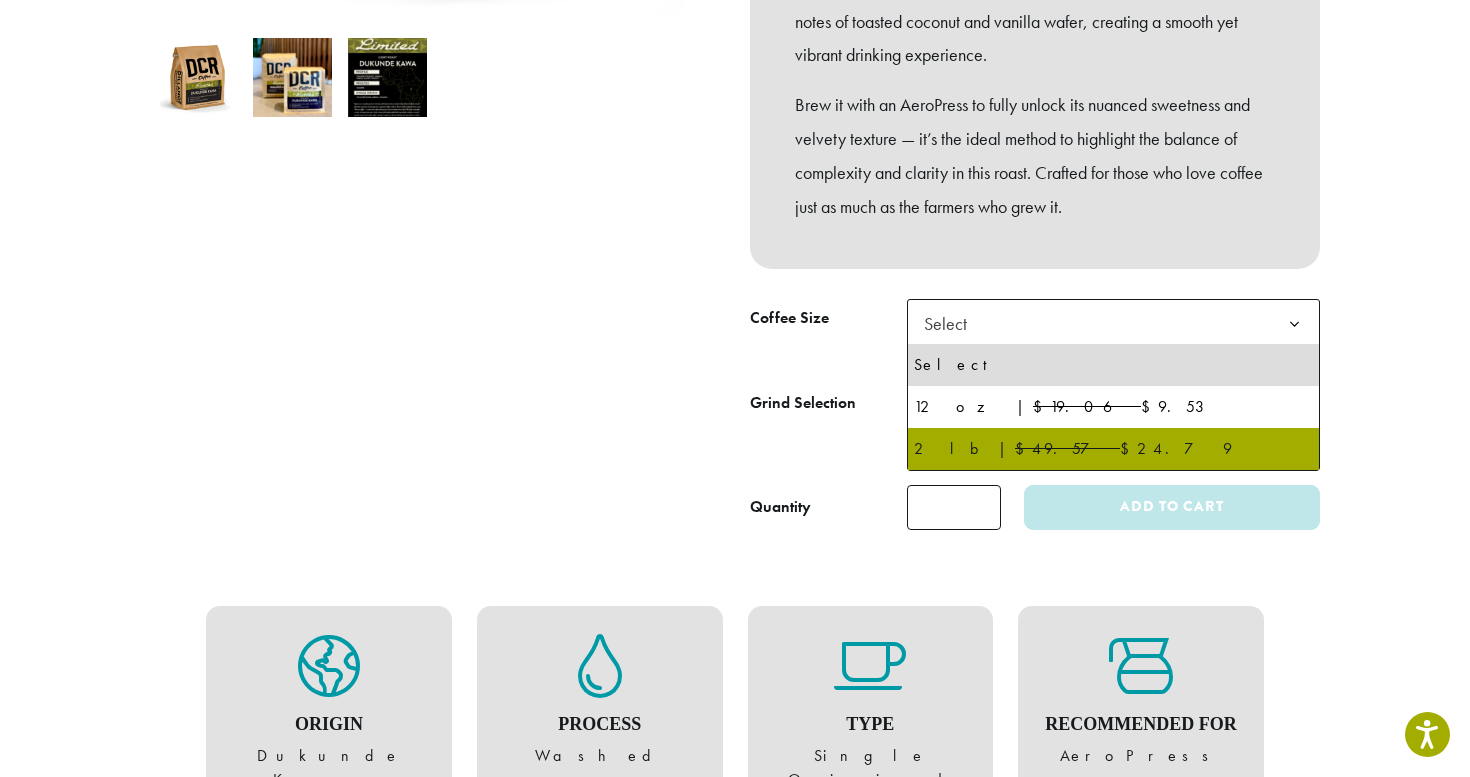 select on "**********" 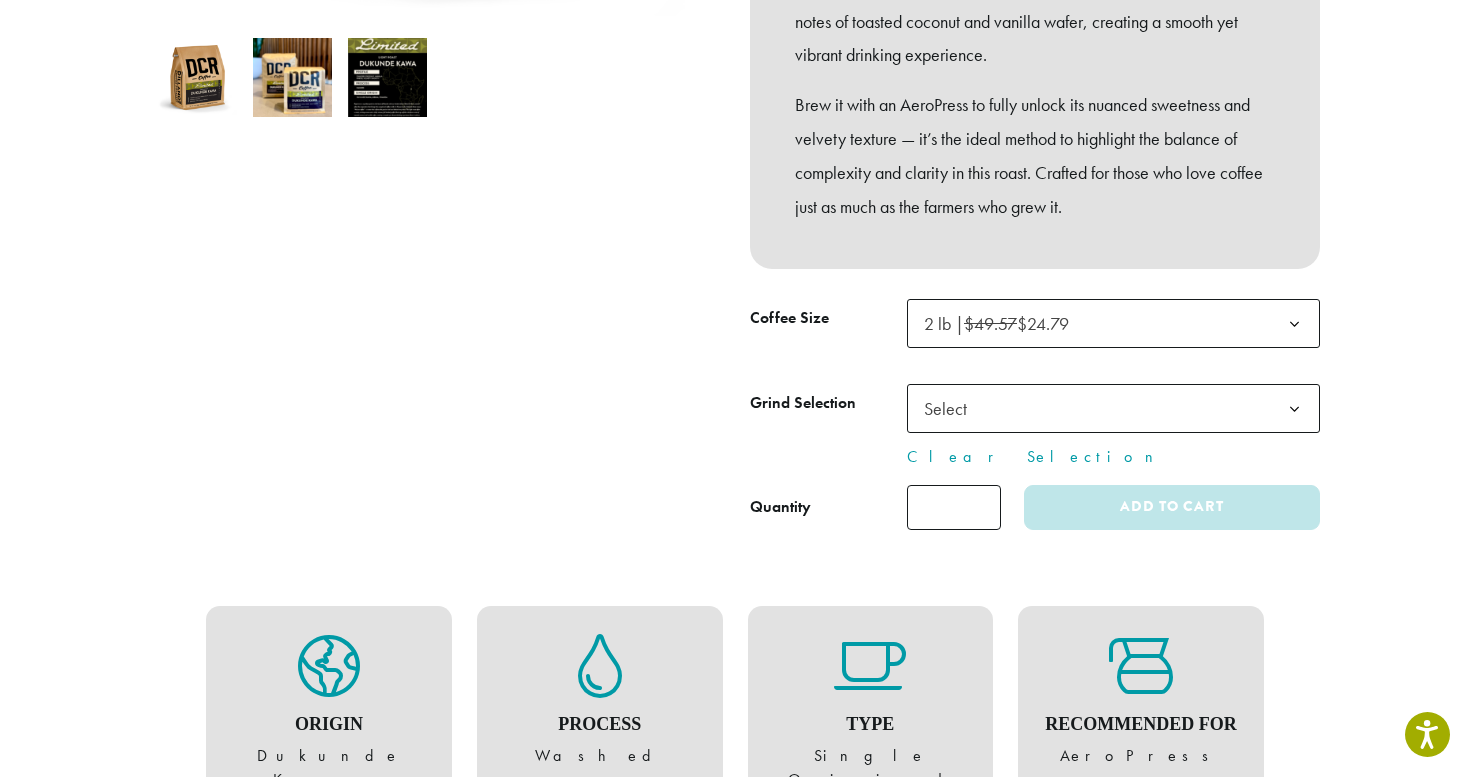 click on "Select" 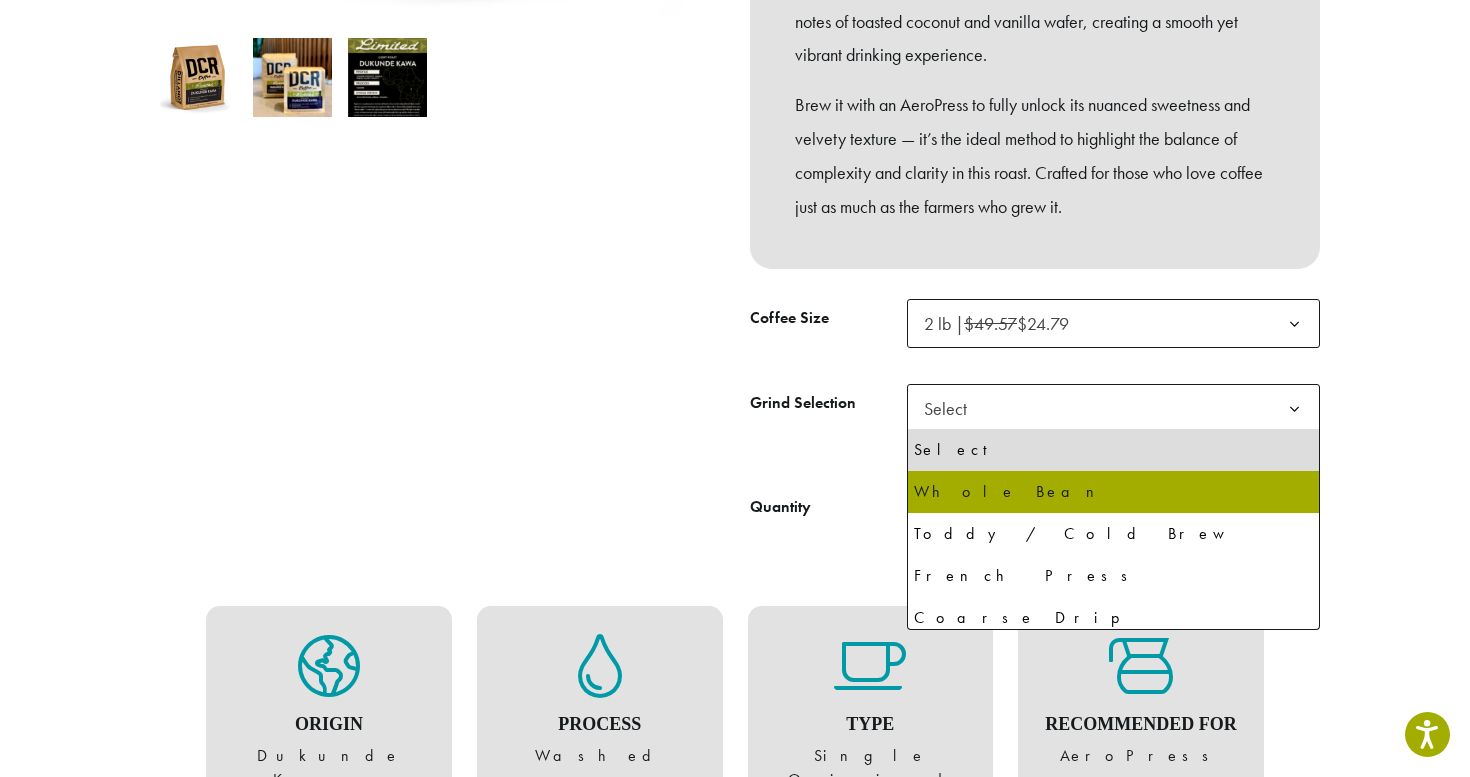 select on "**********" 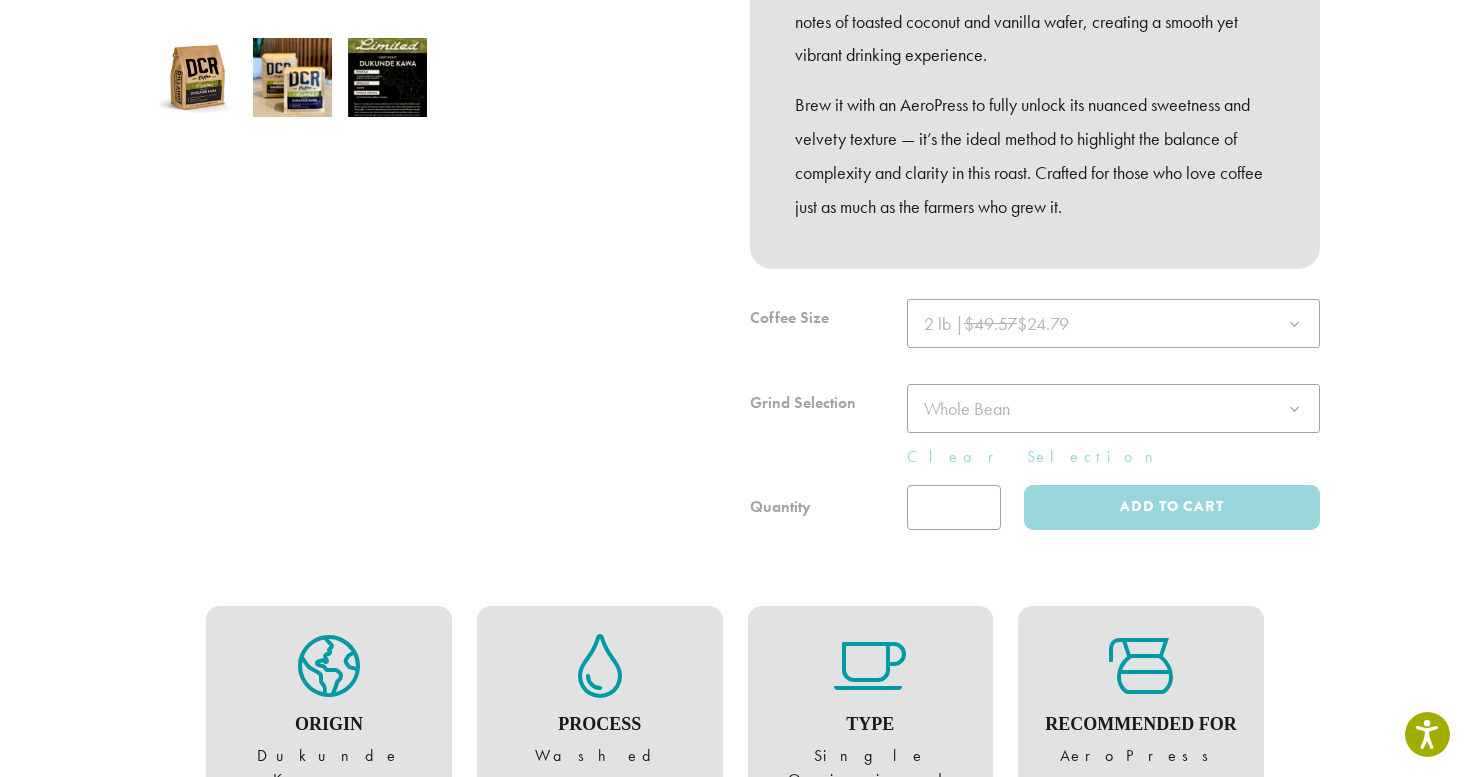 click 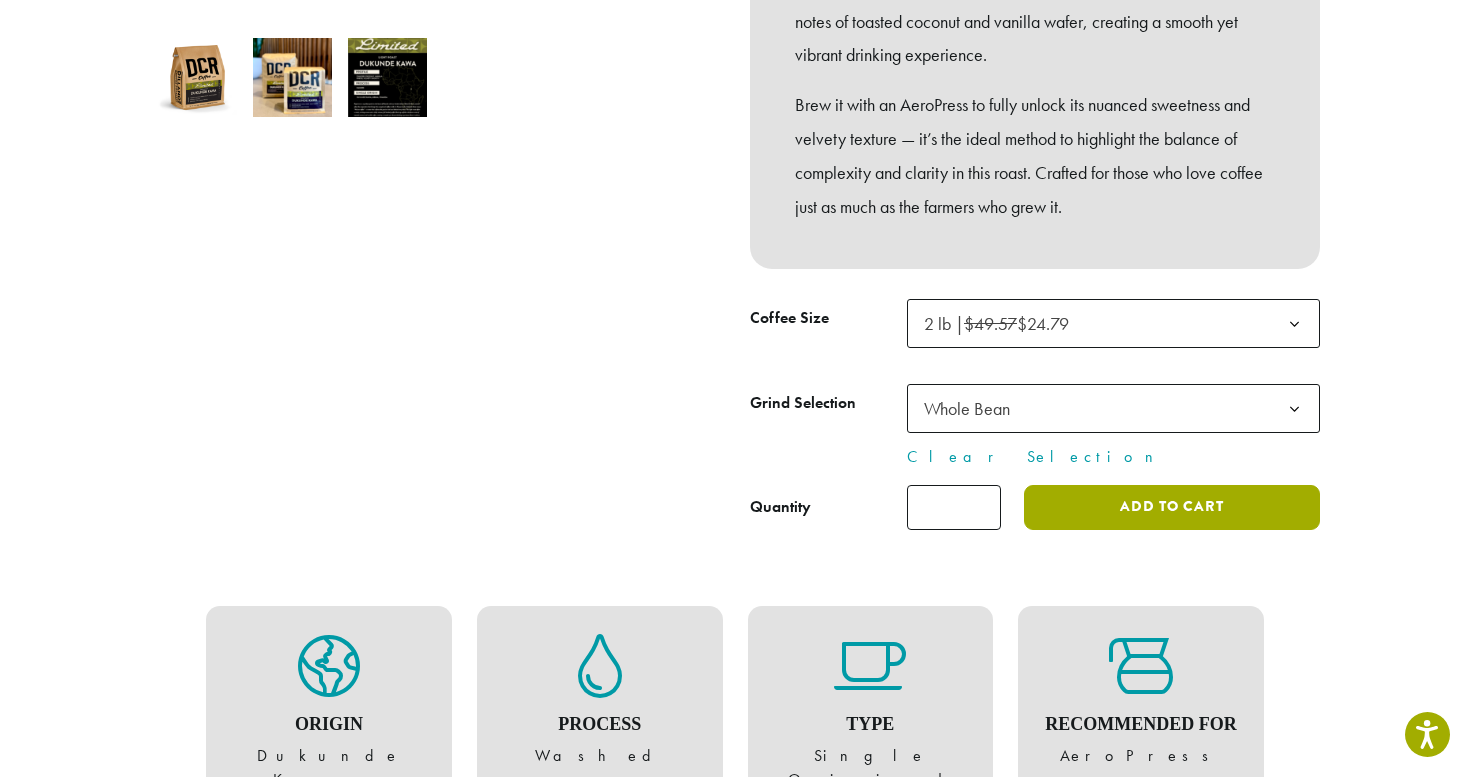 click on "Add to cart" 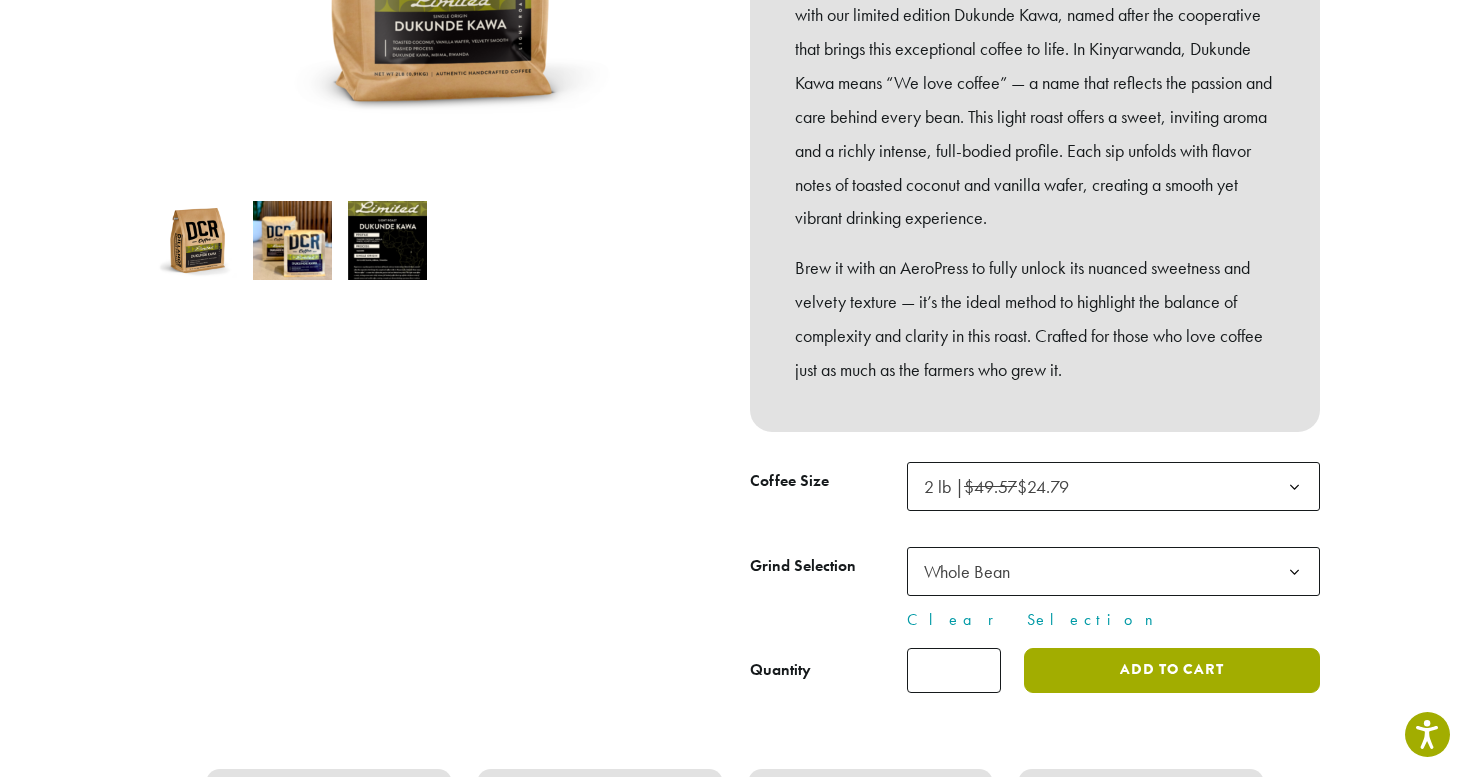 scroll, scrollTop: 0, scrollLeft: 0, axis: both 